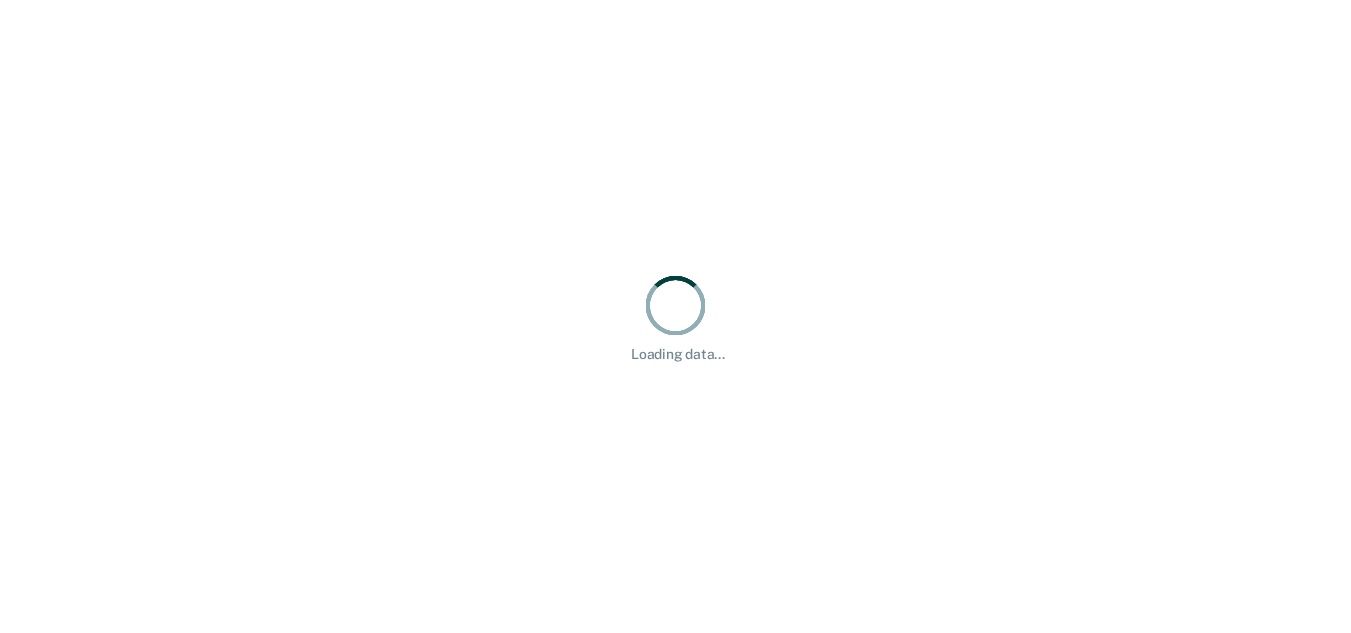 scroll, scrollTop: 0, scrollLeft: 0, axis: both 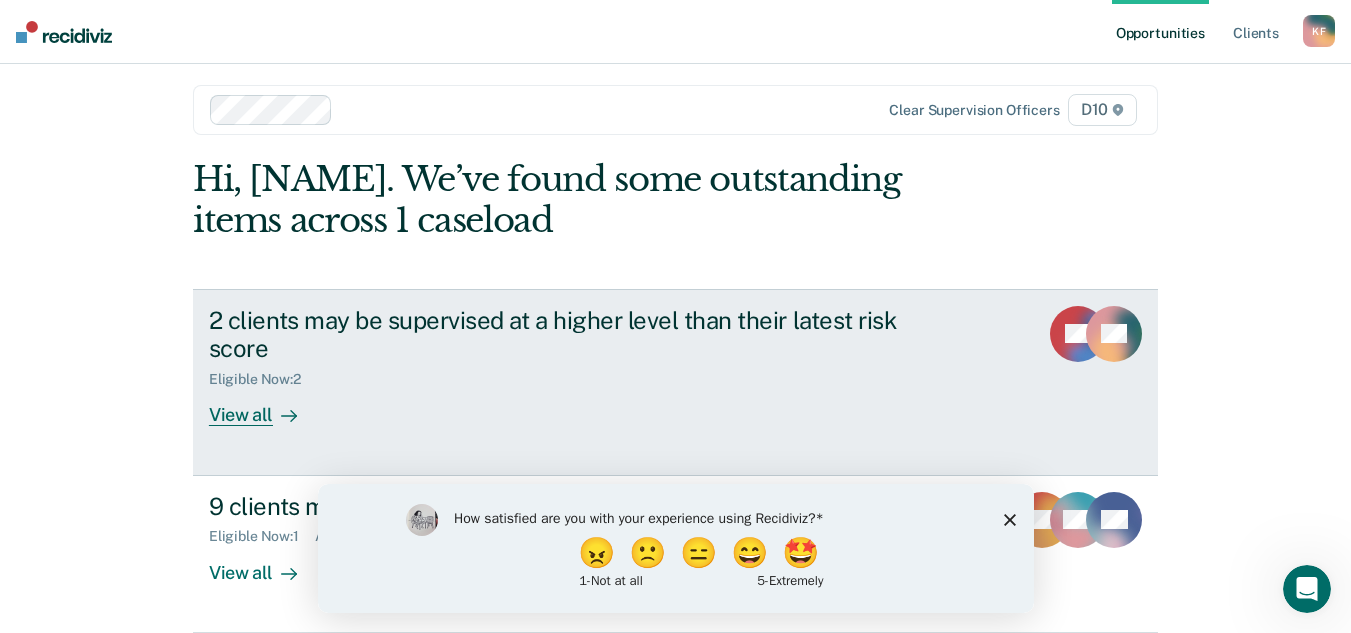 click at bounding box center [289, 416] 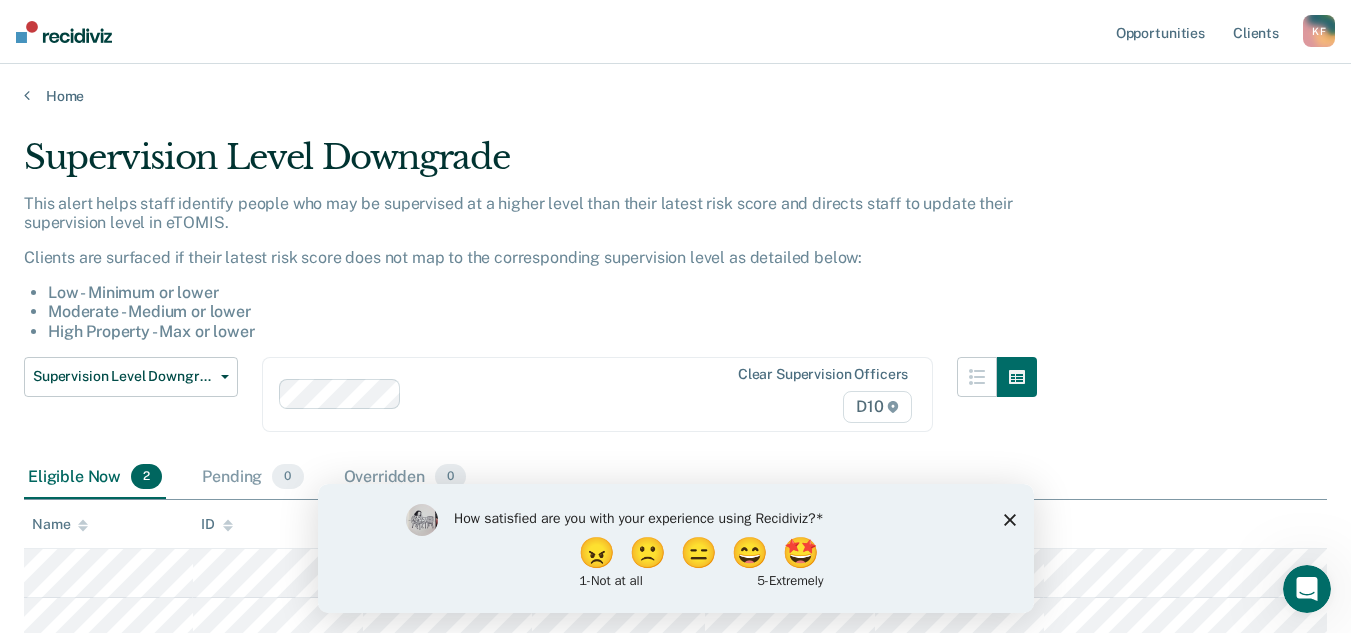 scroll, scrollTop: 0, scrollLeft: 0, axis: both 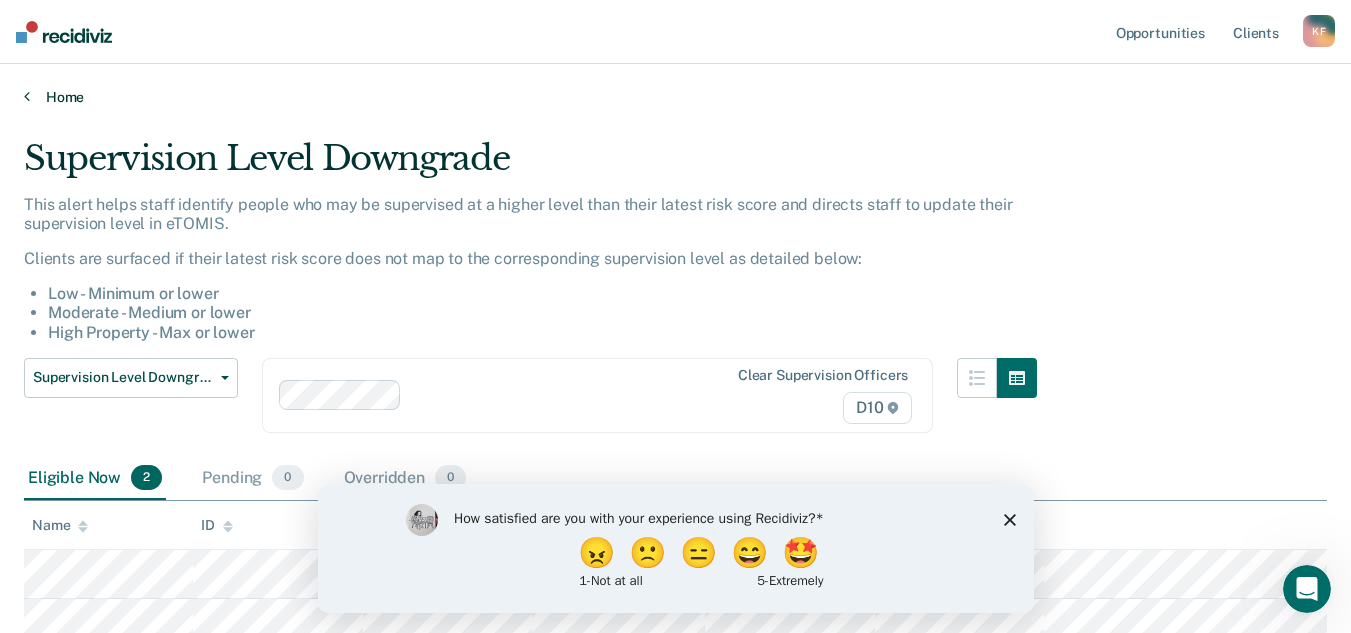 click on "Home" at bounding box center [675, 97] 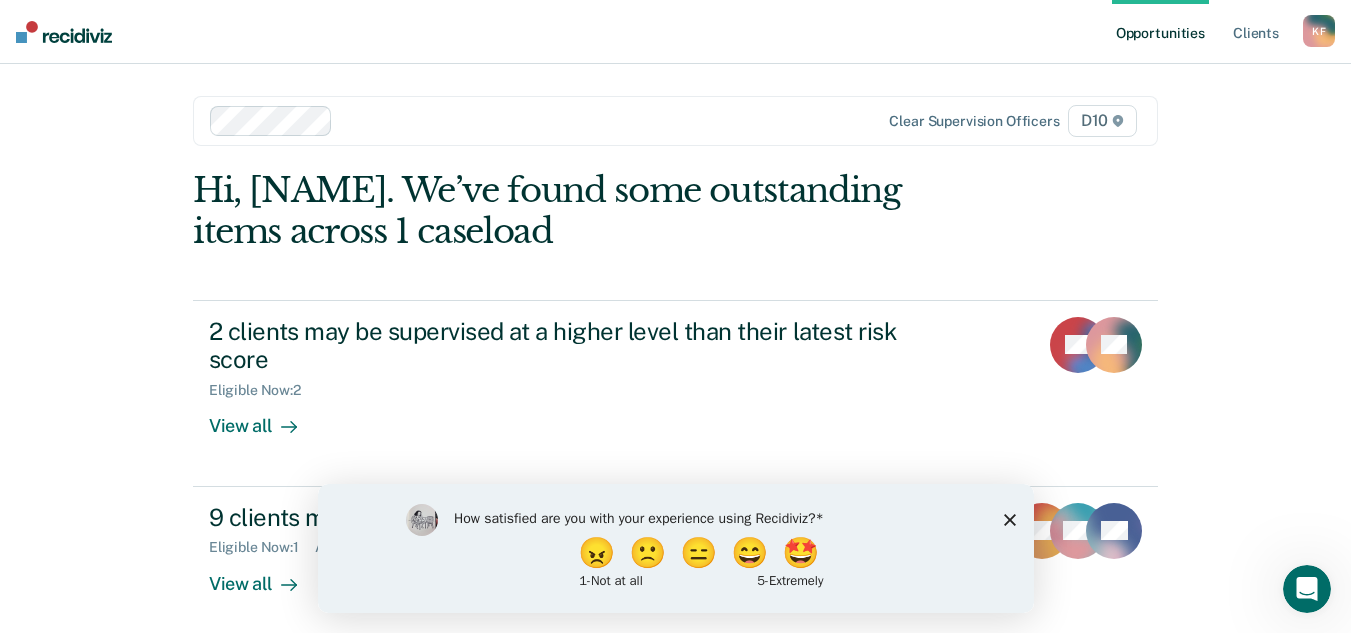 scroll, scrollTop: 91, scrollLeft: 0, axis: vertical 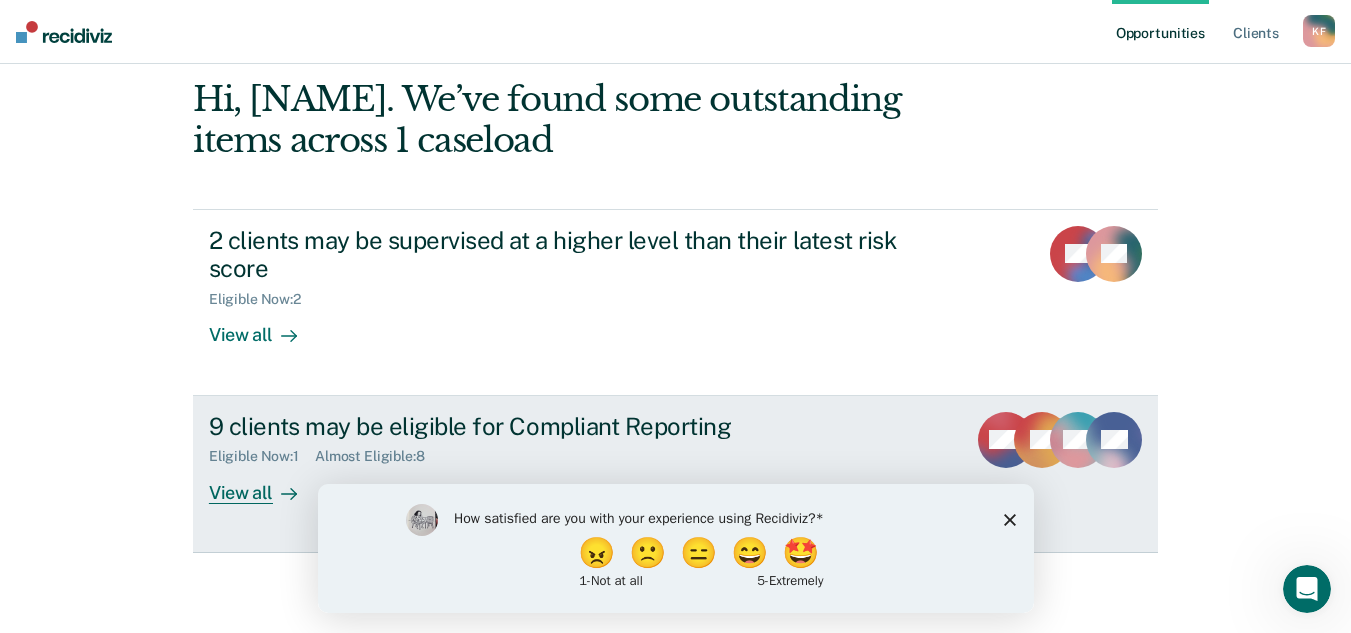 click on "Eligible Now :  1 Almost Eligible :  8" at bounding box center (560, 452) 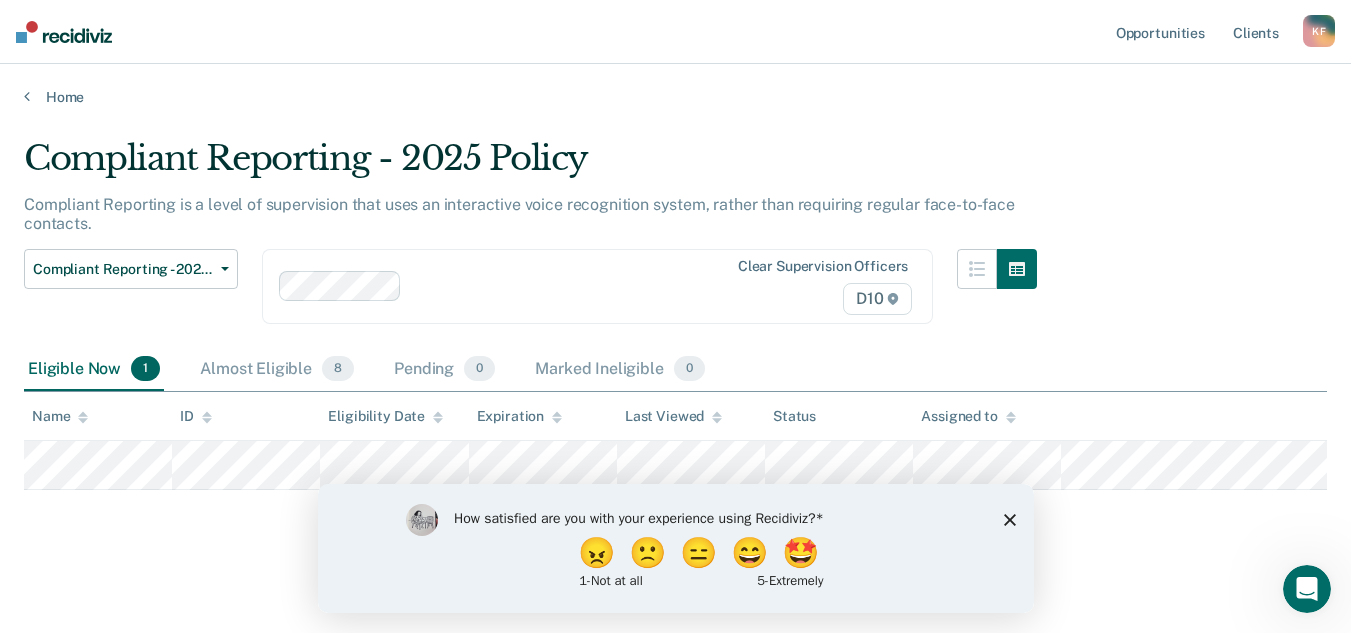 scroll, scrollTop: 1, scrollLeft: 0, axis: vertical 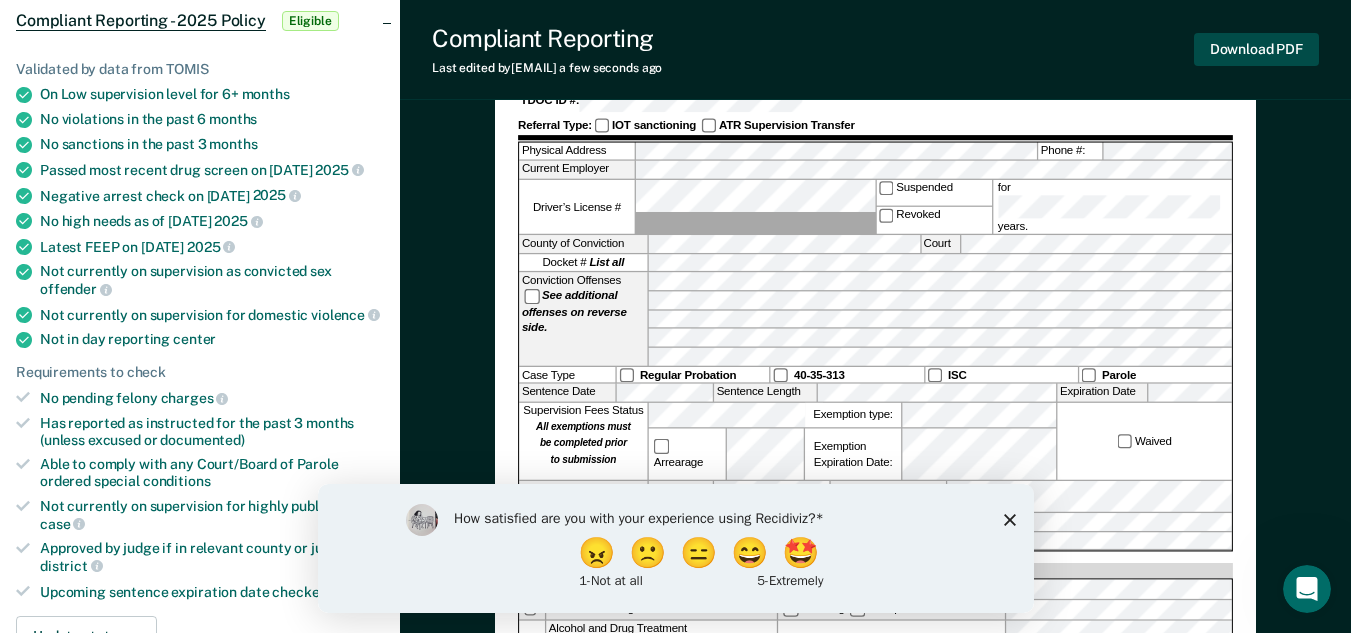 click on "Download PDF" at bounding box center [1256, 49] 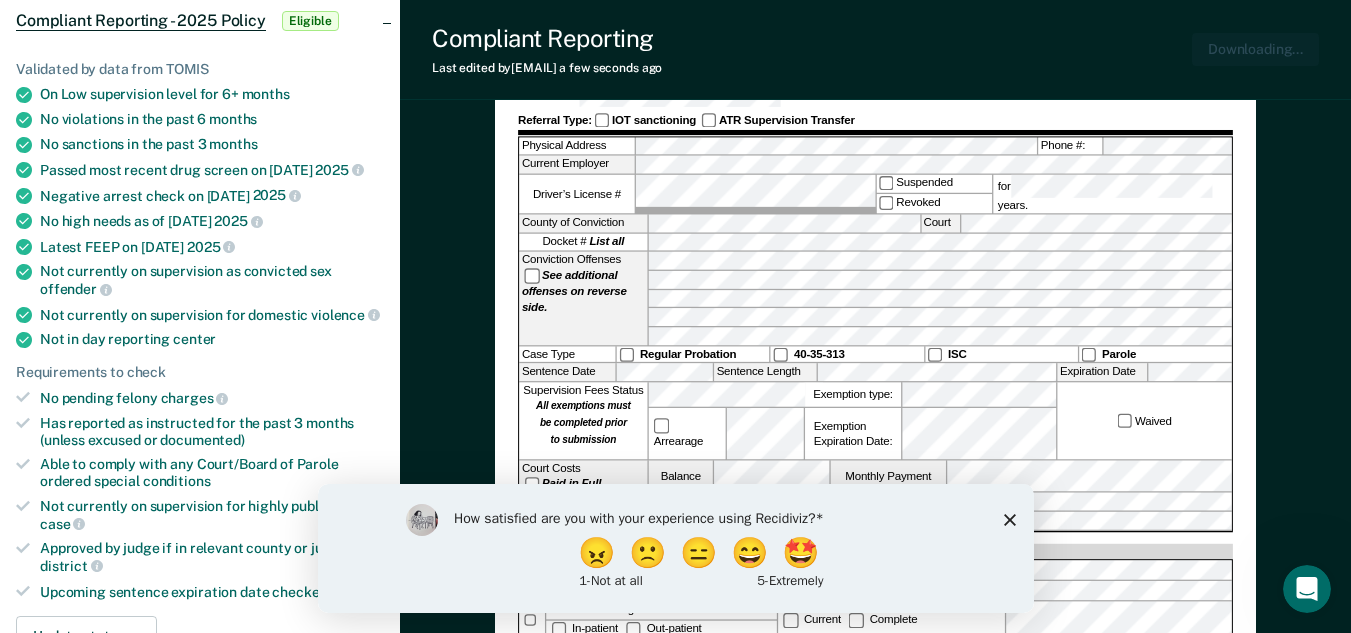 scroll, scrollTop: 0, scrollLeft: 0, axis: both 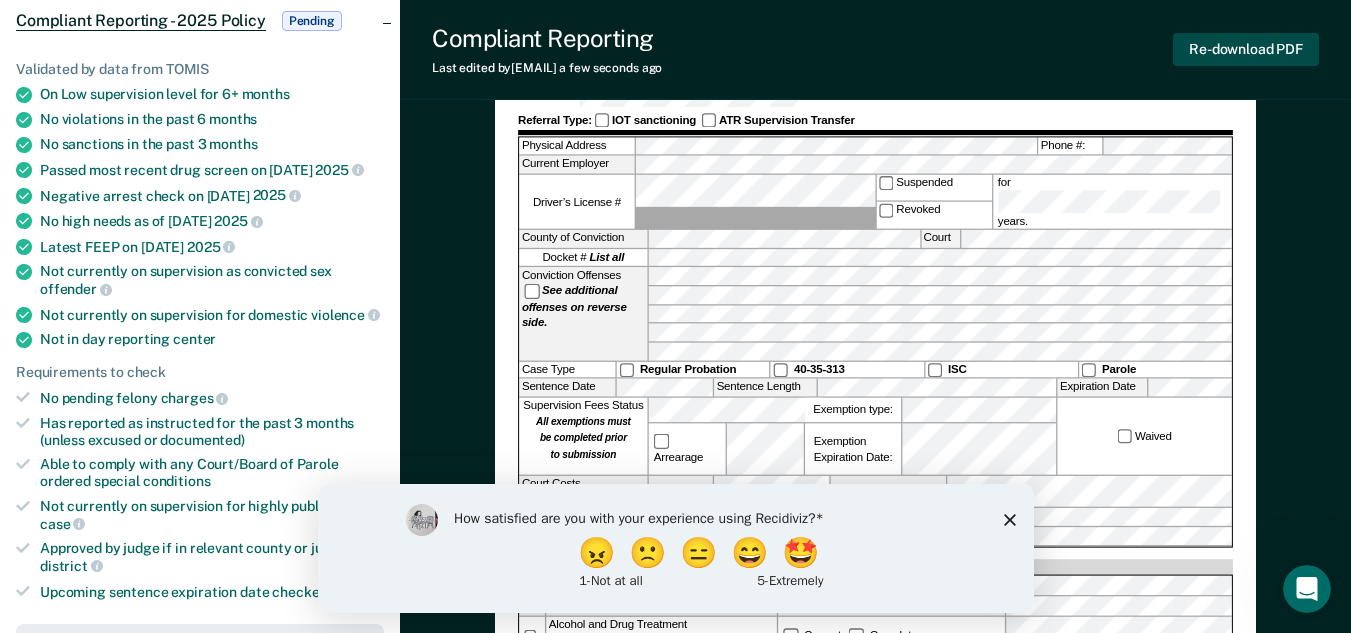 click on "Re-download PDF" at bounding box center (1246, 49) 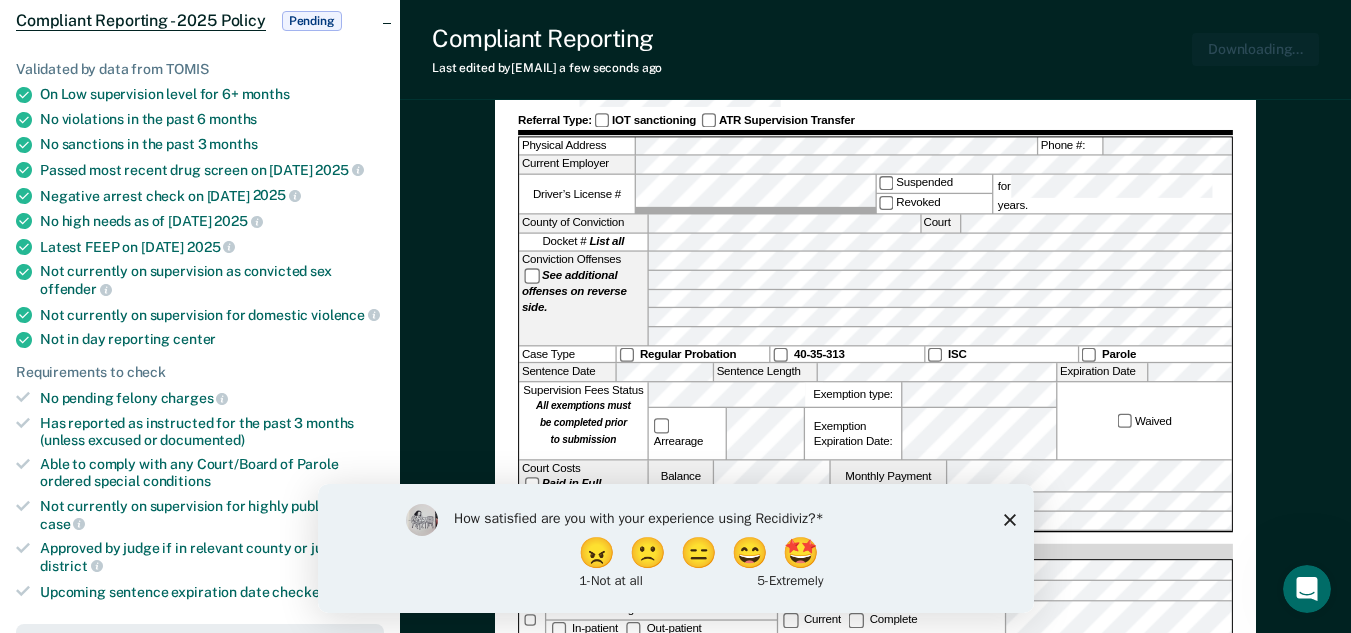 scroll, scrollTop: 0, scrollLeft: 0, axis: both 